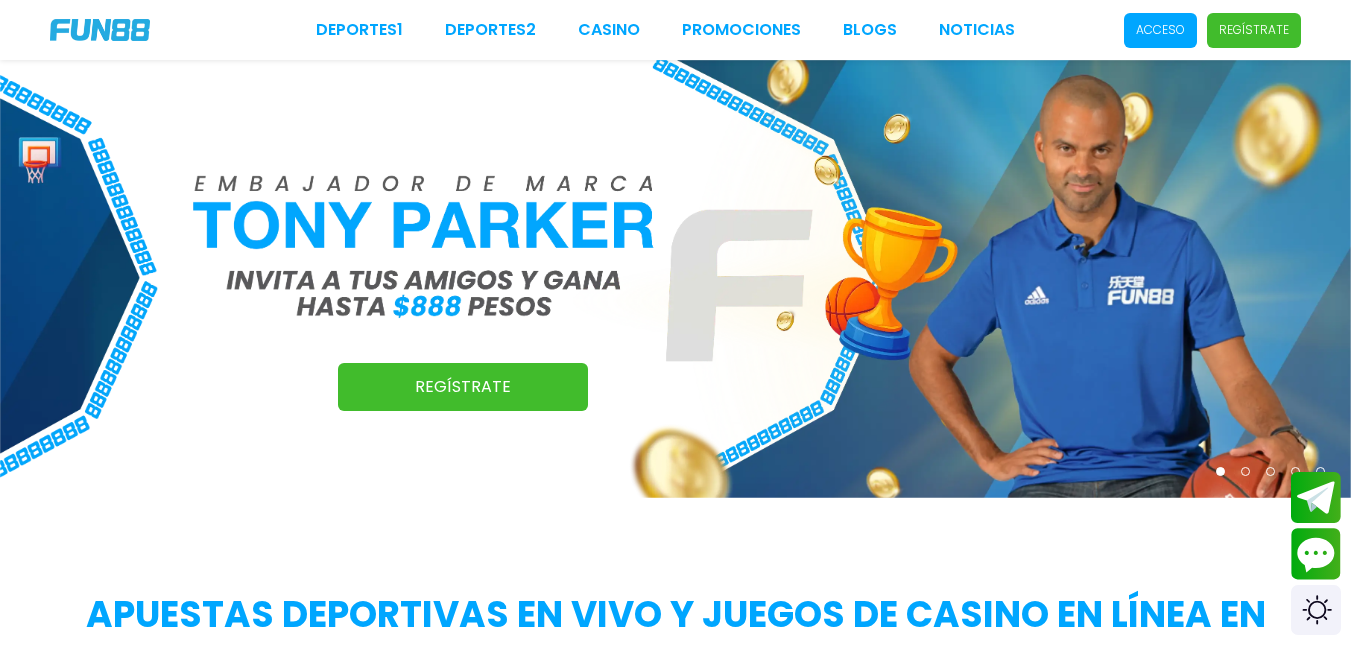 scroll, scrollTop: 0, scrollLeft: 0, axis: both 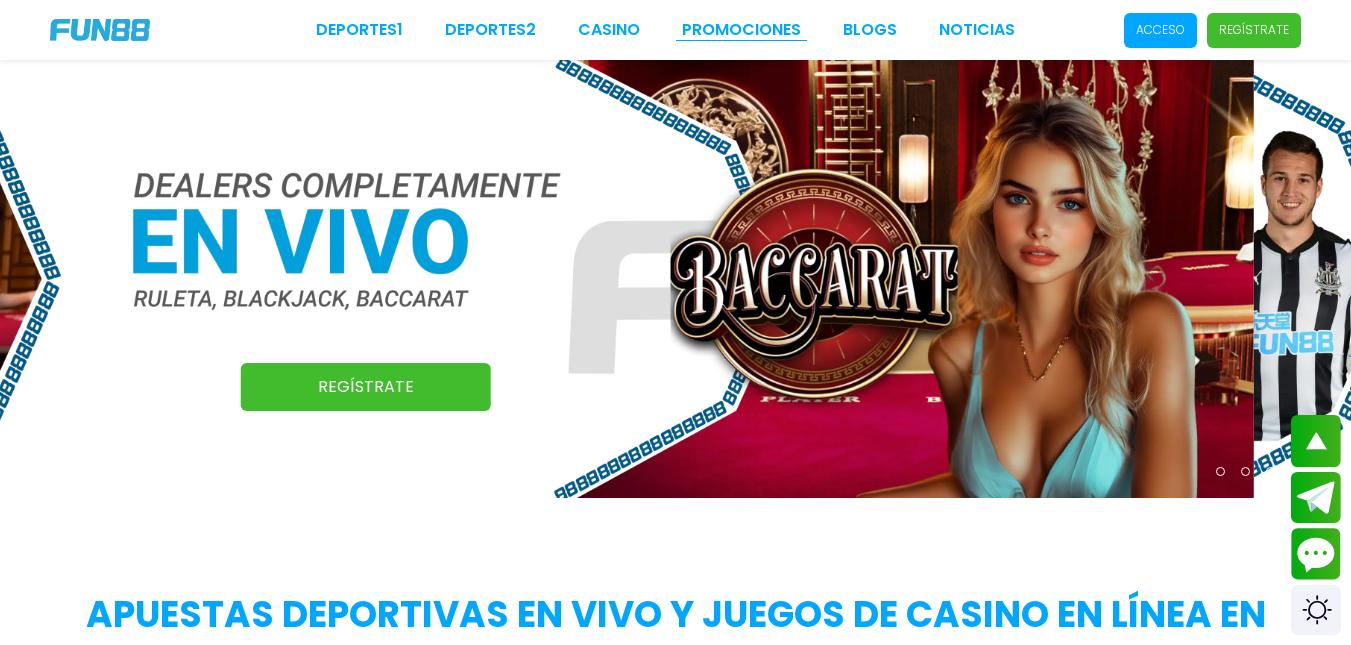 click on "Promociones" at bounding box center [741, 30] 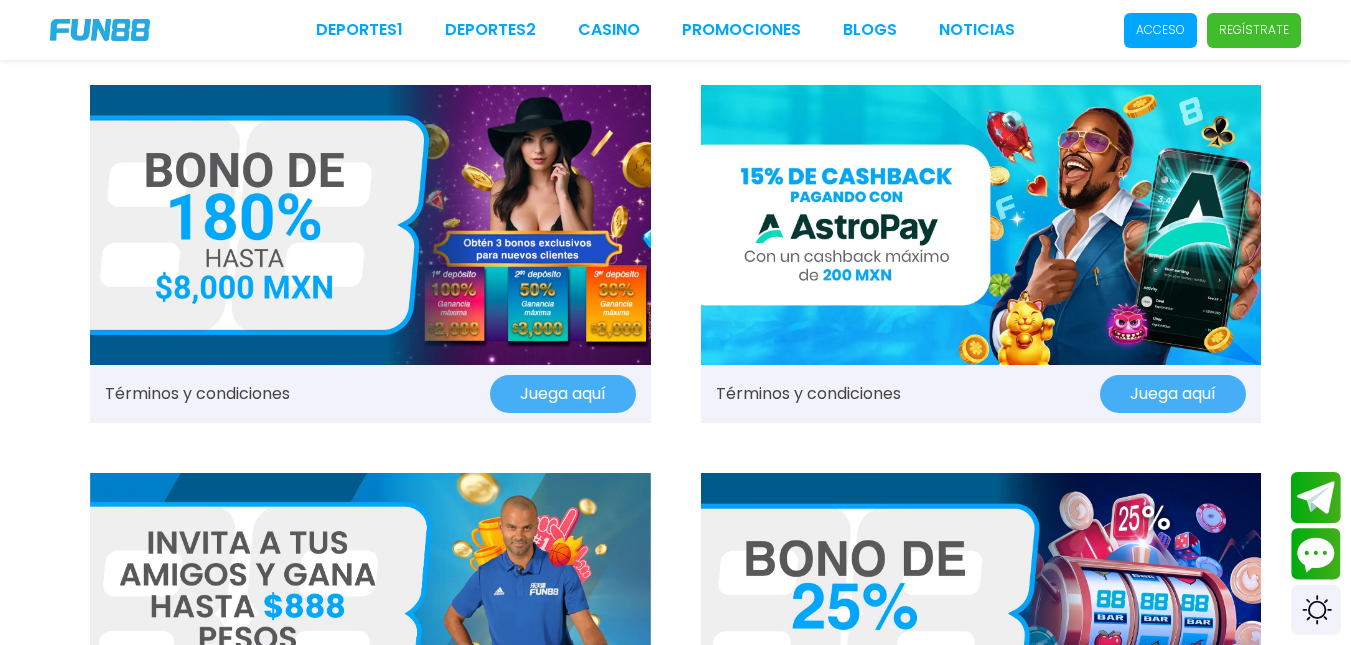 scroll, scrollTop: 14, scrollLeft: 0, axis: vertical 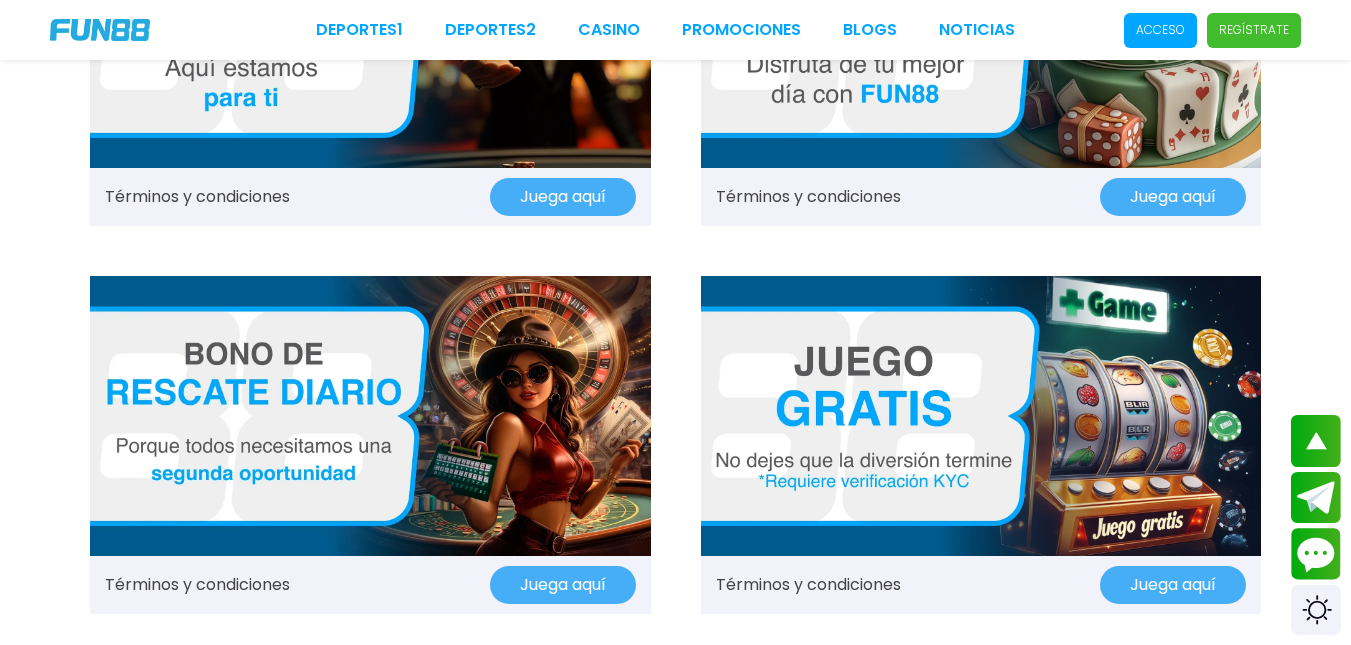 click at bounding box center (981, 416) 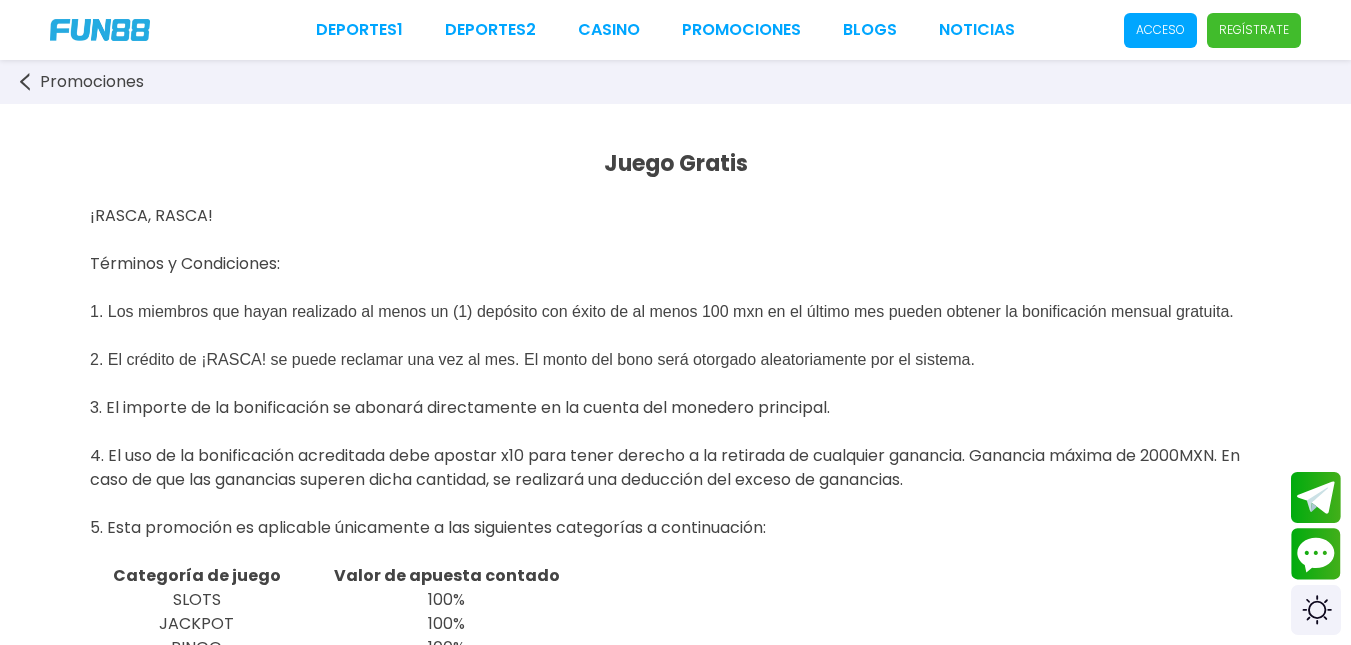 scroll, scrollTop: 0, scrollLeft: 0, axis: both 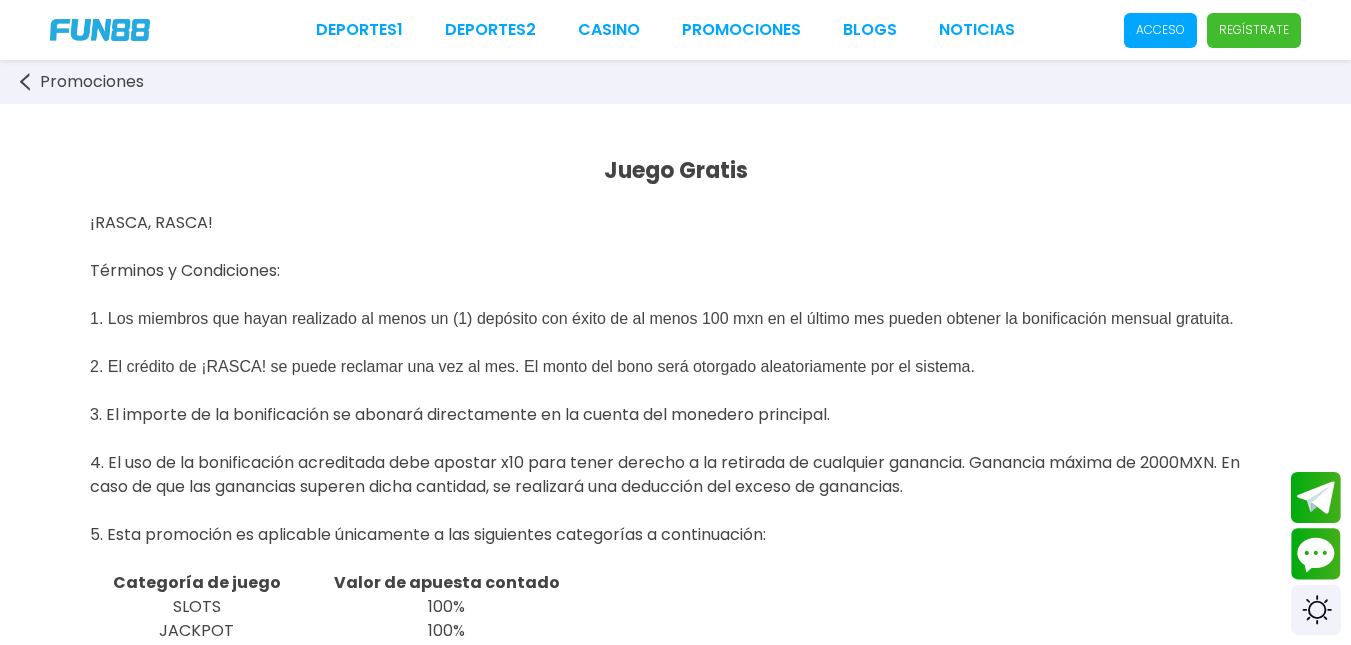 click on "Acceso" at bounding box center (1160, 30) 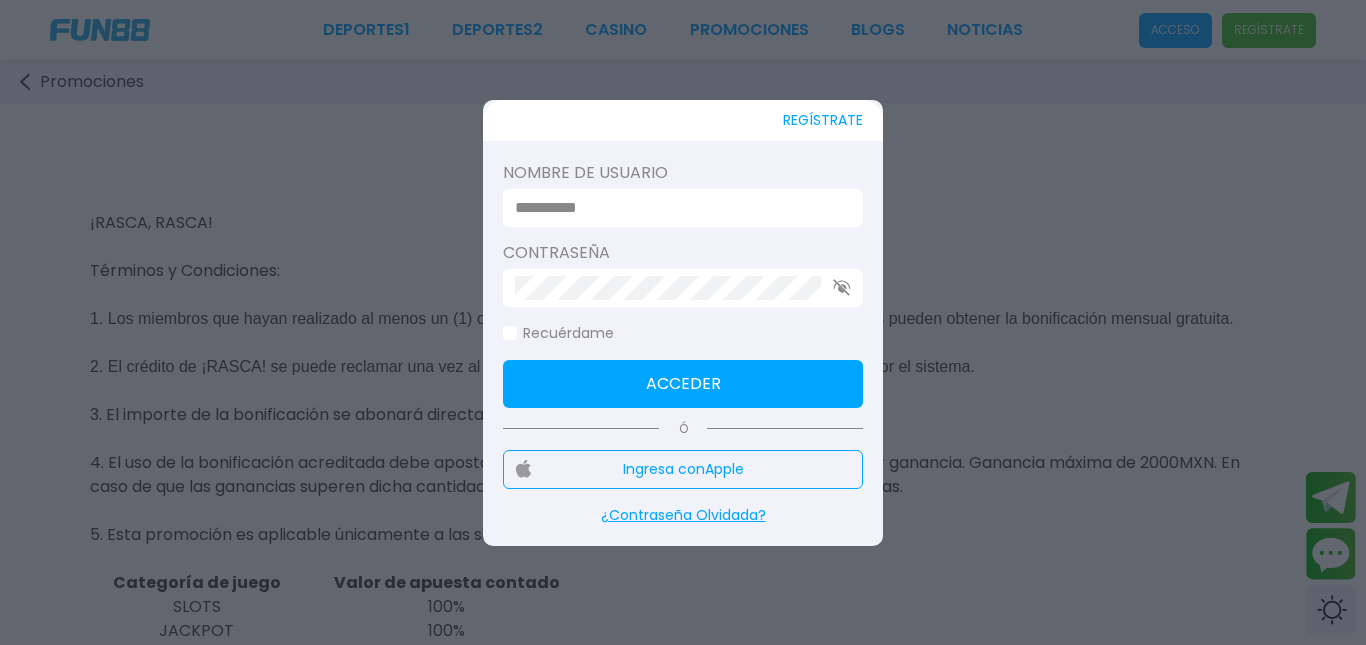 click at bounding box center (677, 208) 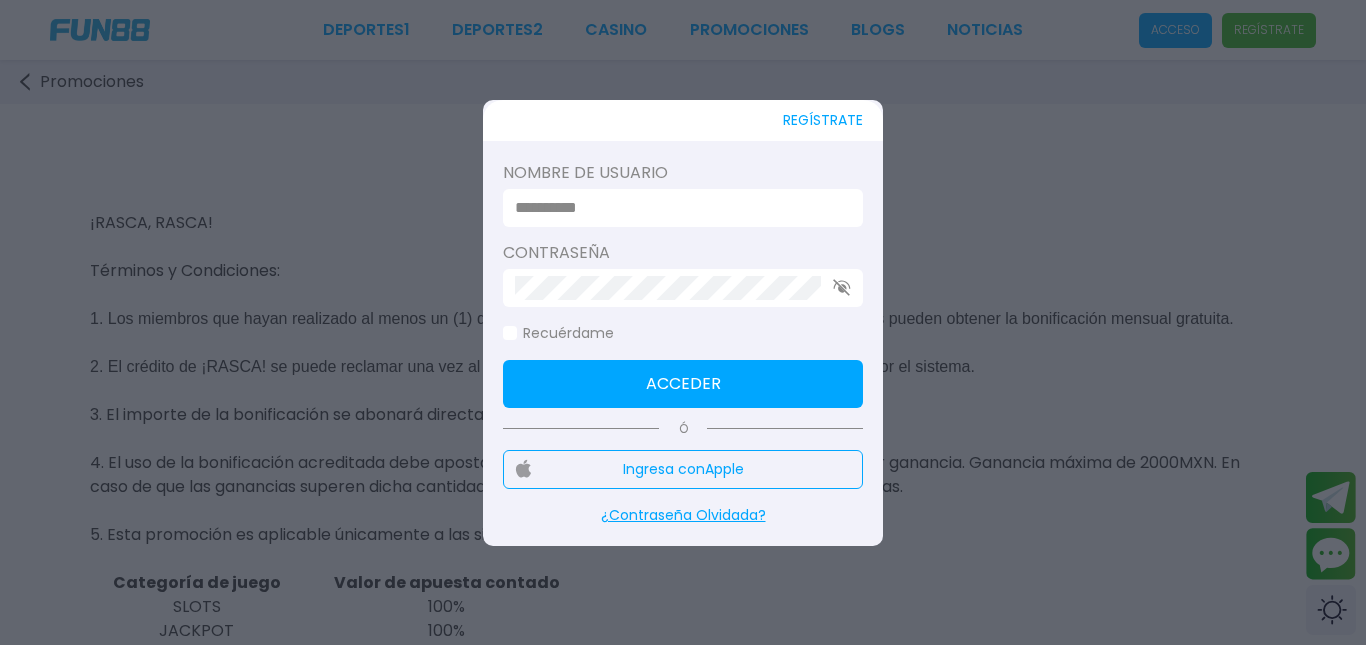 click at bounding box center [677, 208] 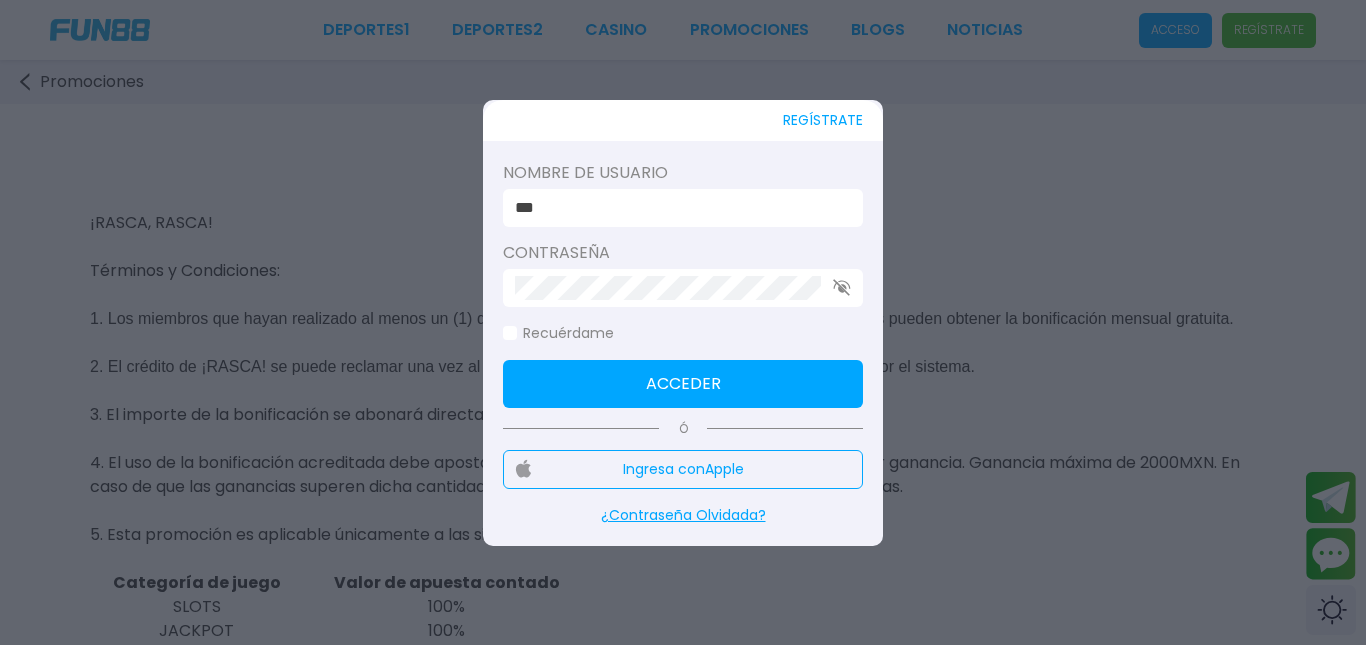 type on "***" 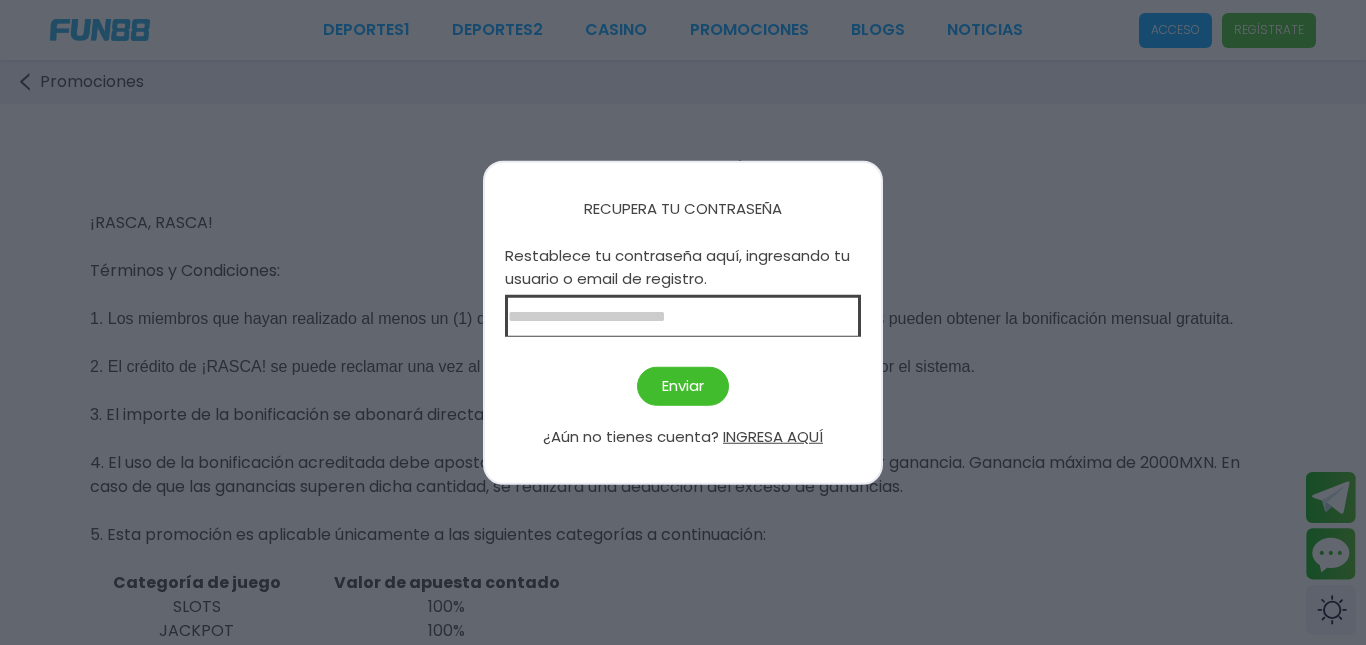 click at bounding box center [683, 322] 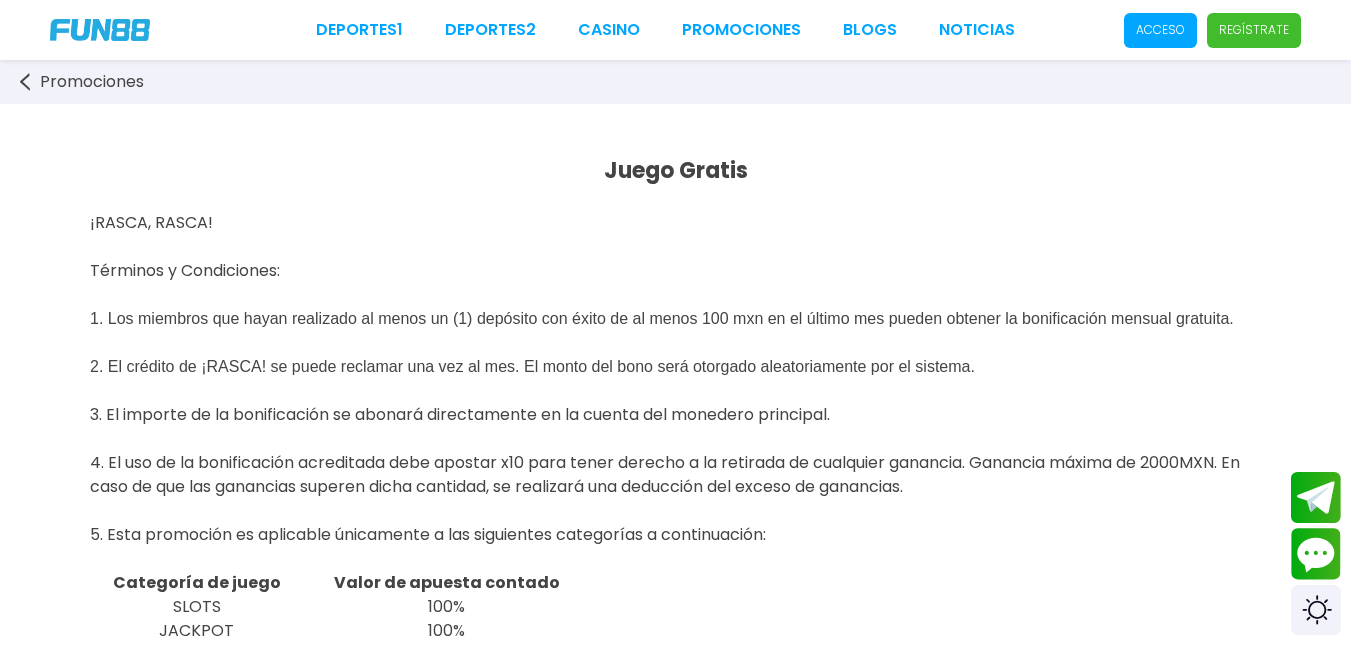 click on "Acceso" at bounding box center [1160, 30] 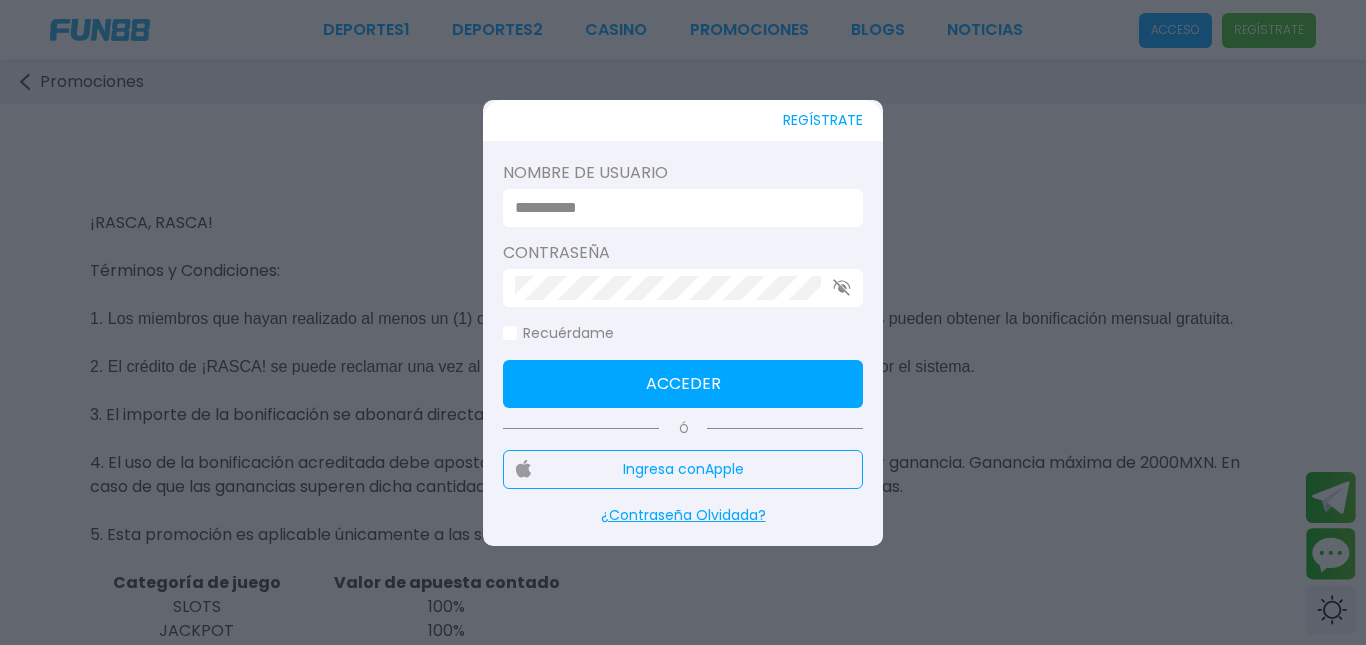 click at bounding box center (677, 208) 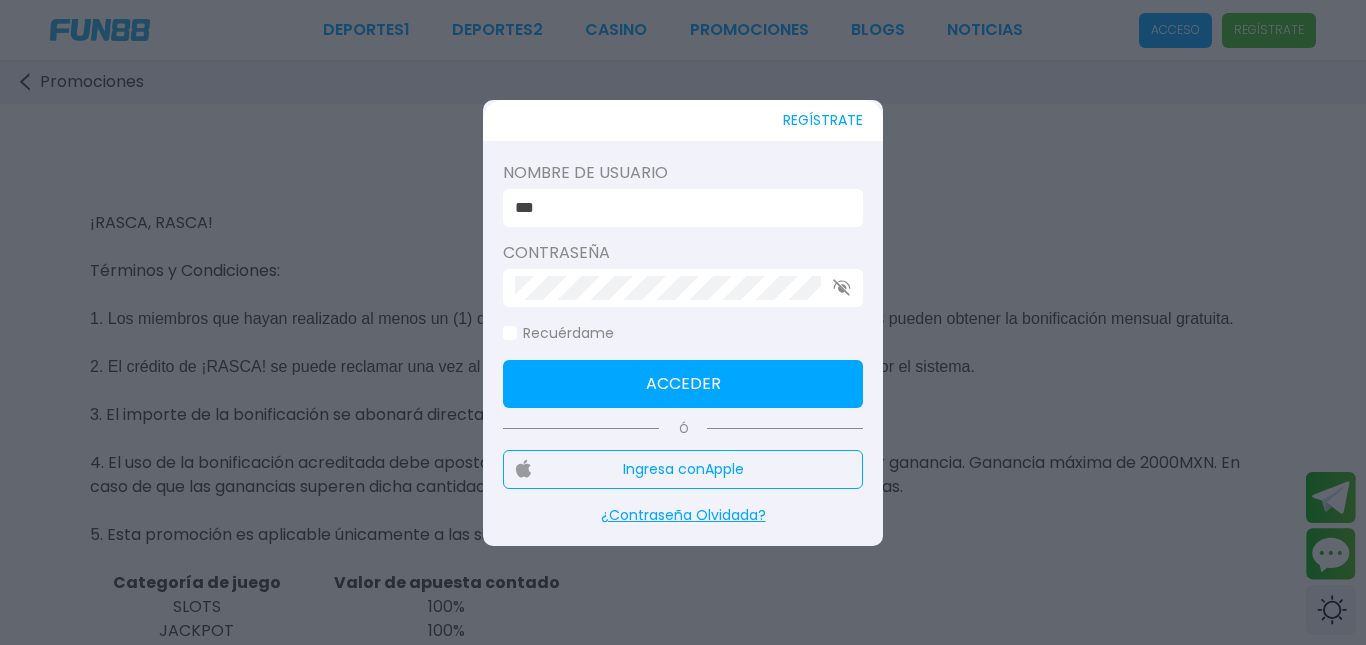 click on "***" at bounding box center (677, 208) 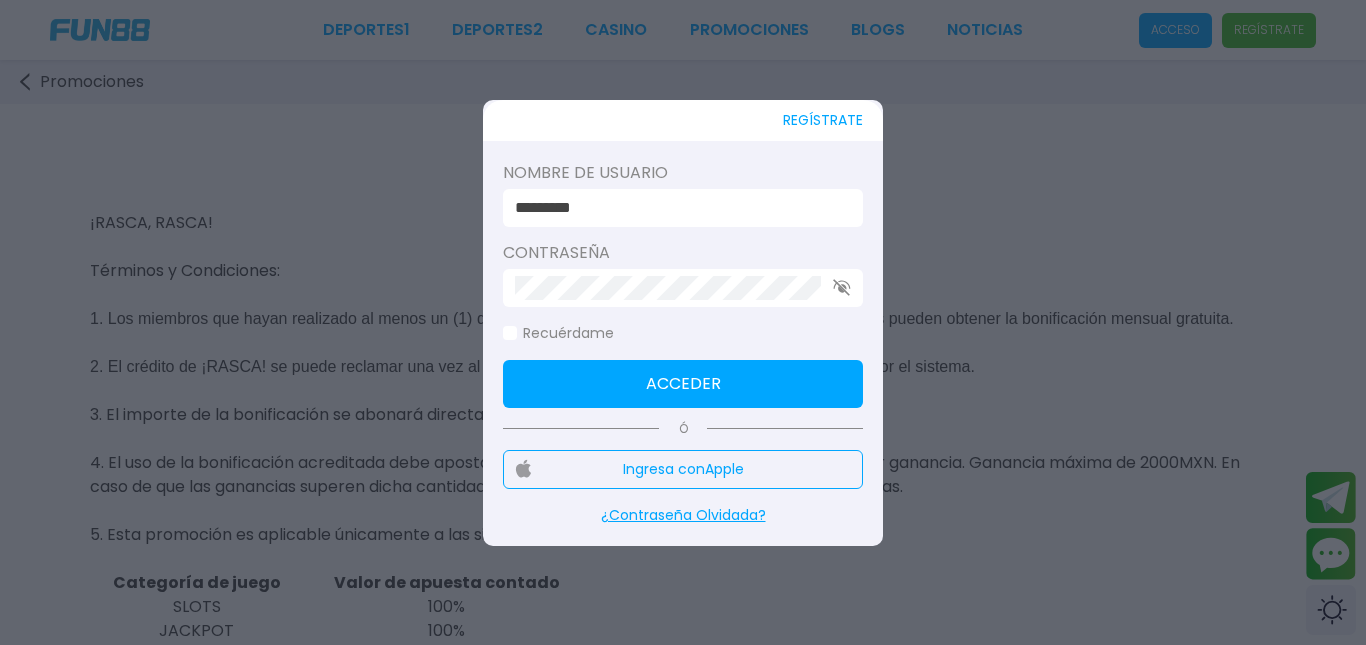 click on "Acceder" at bounding box center (683, 384) 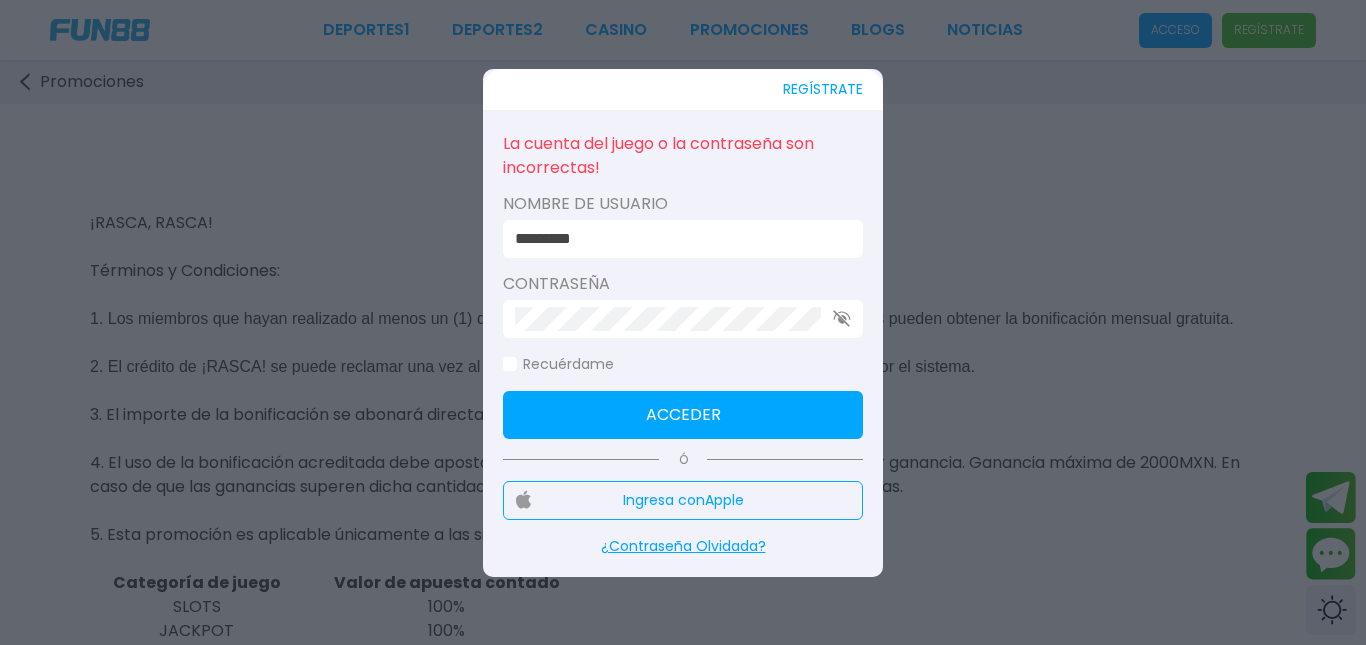 click on "*********" at bounding box center [677, 239] 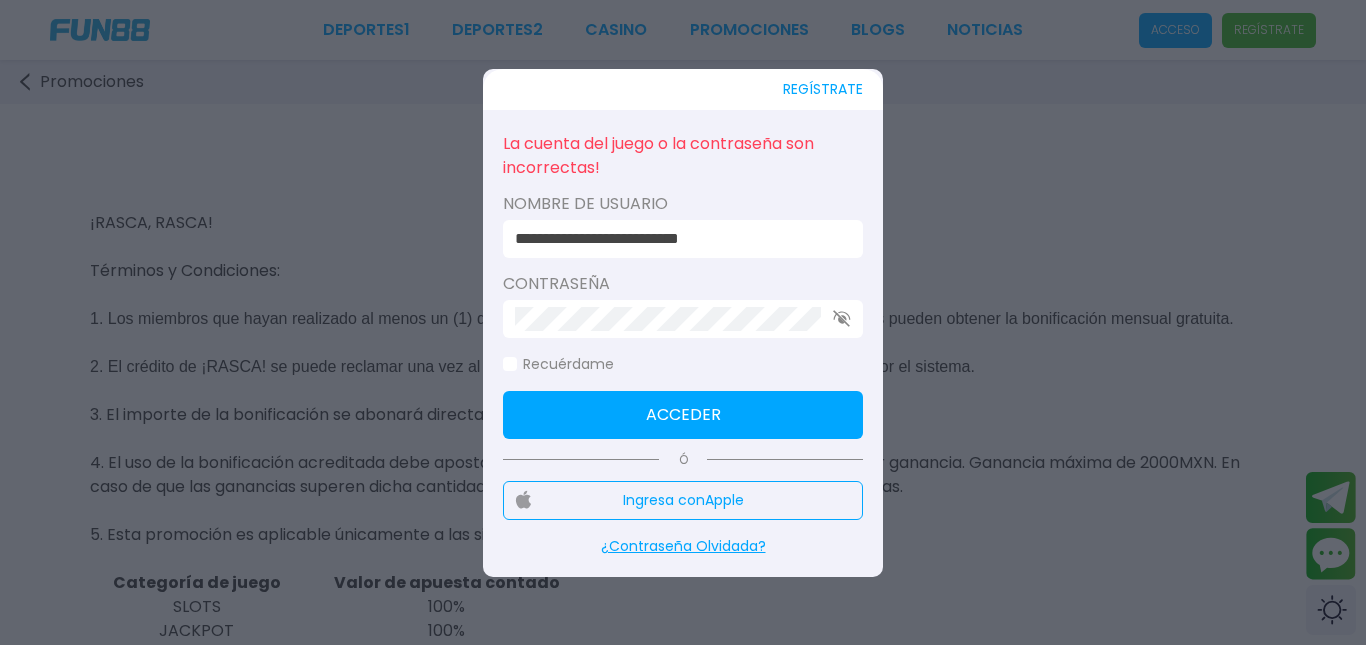 type on "**********" 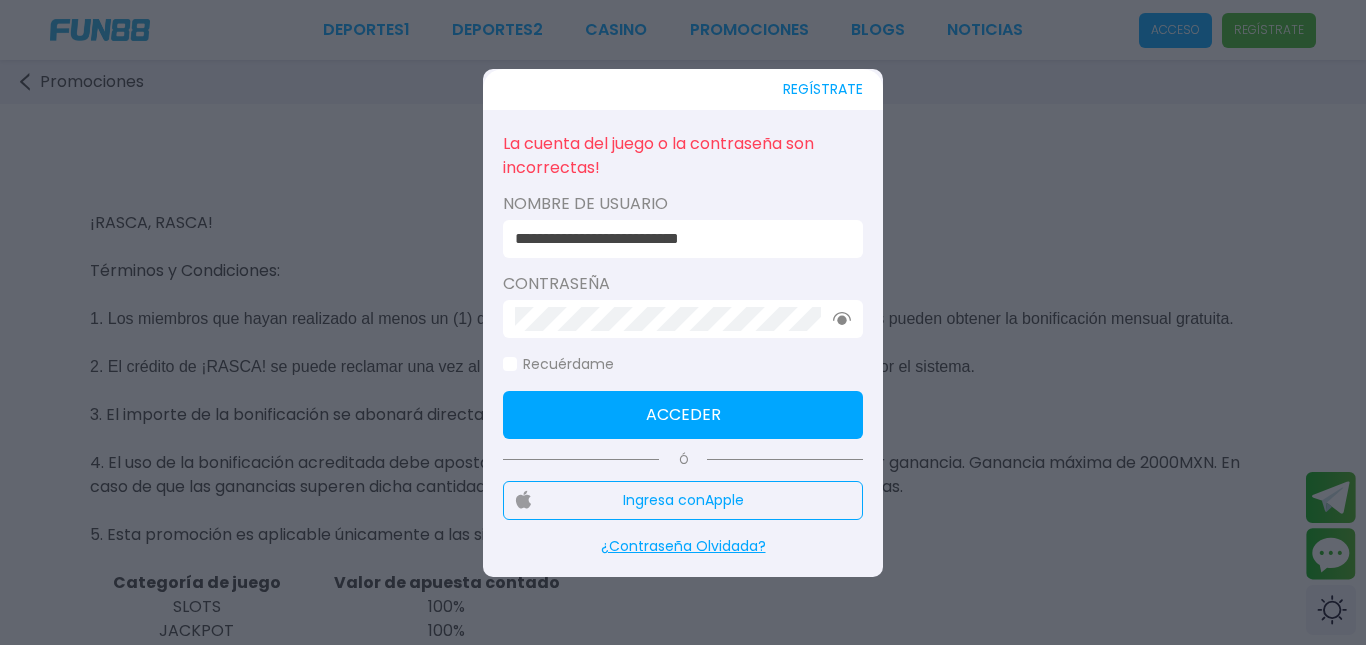 click on "Acceder" at bounding box center [683, 415] 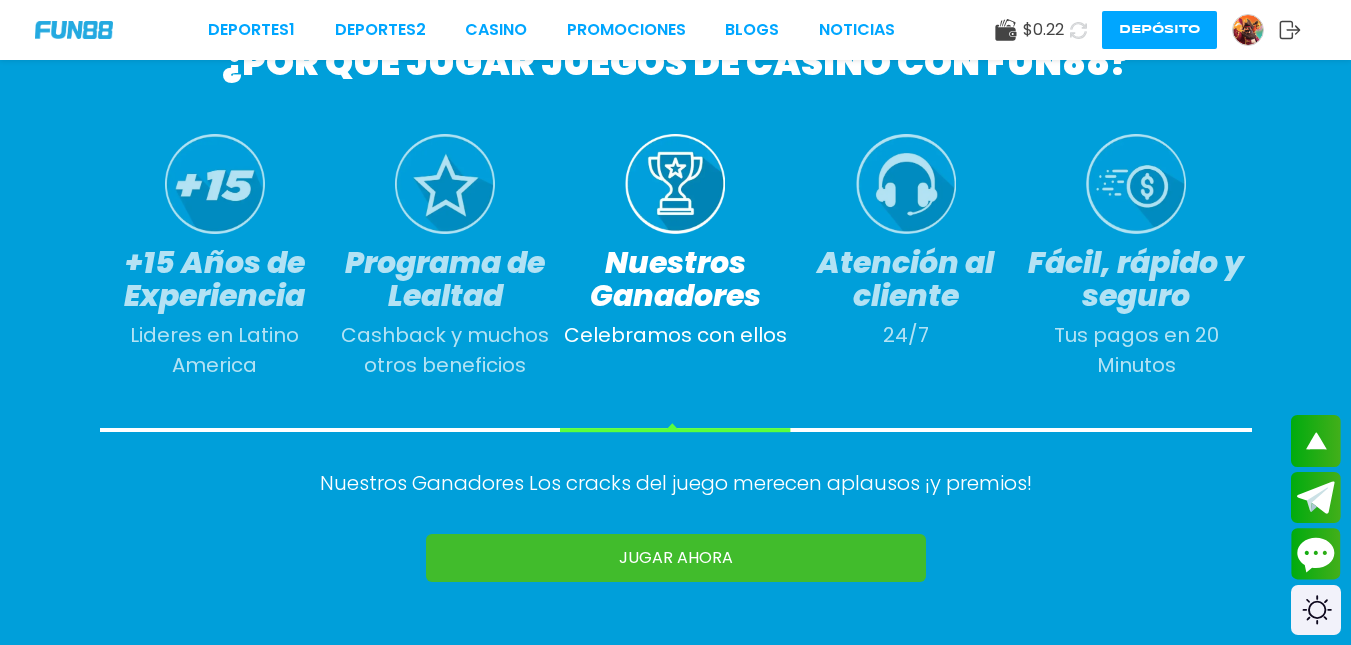scroll, scrollTop: 1179, scrollLeft: 0, axis: vertical 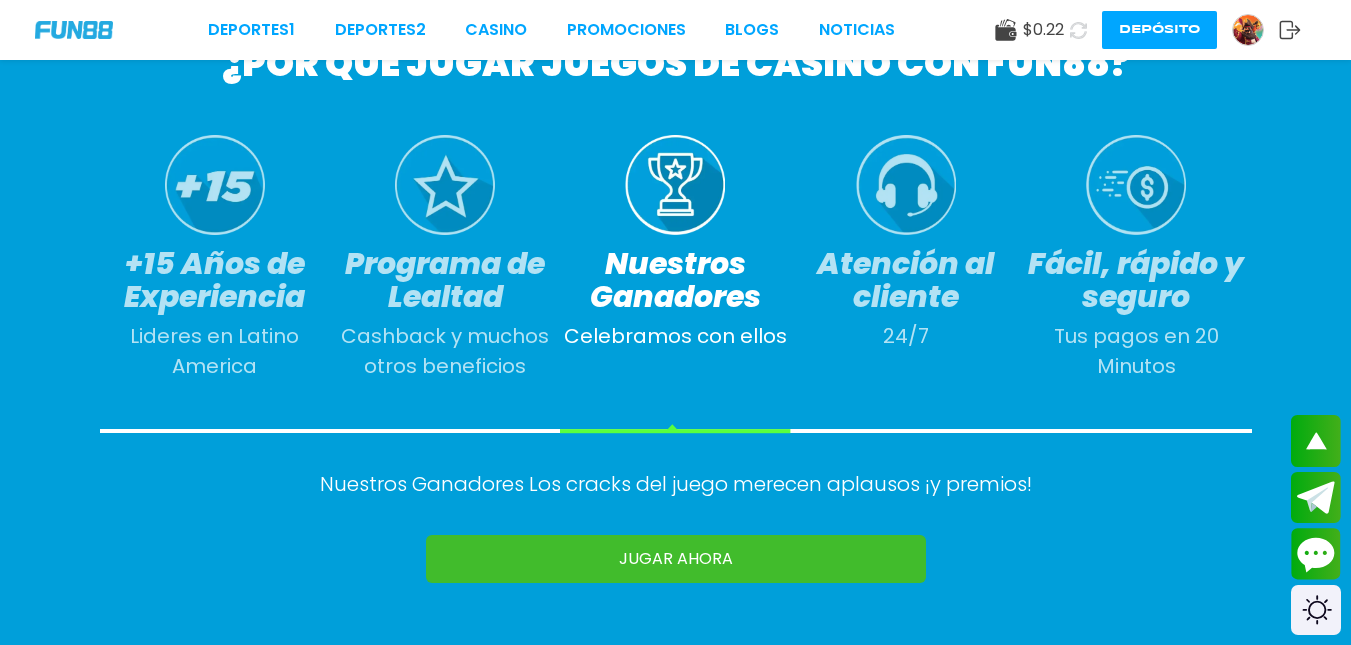 click on "JUGAR AHORA" at bounding box center [676, 559] 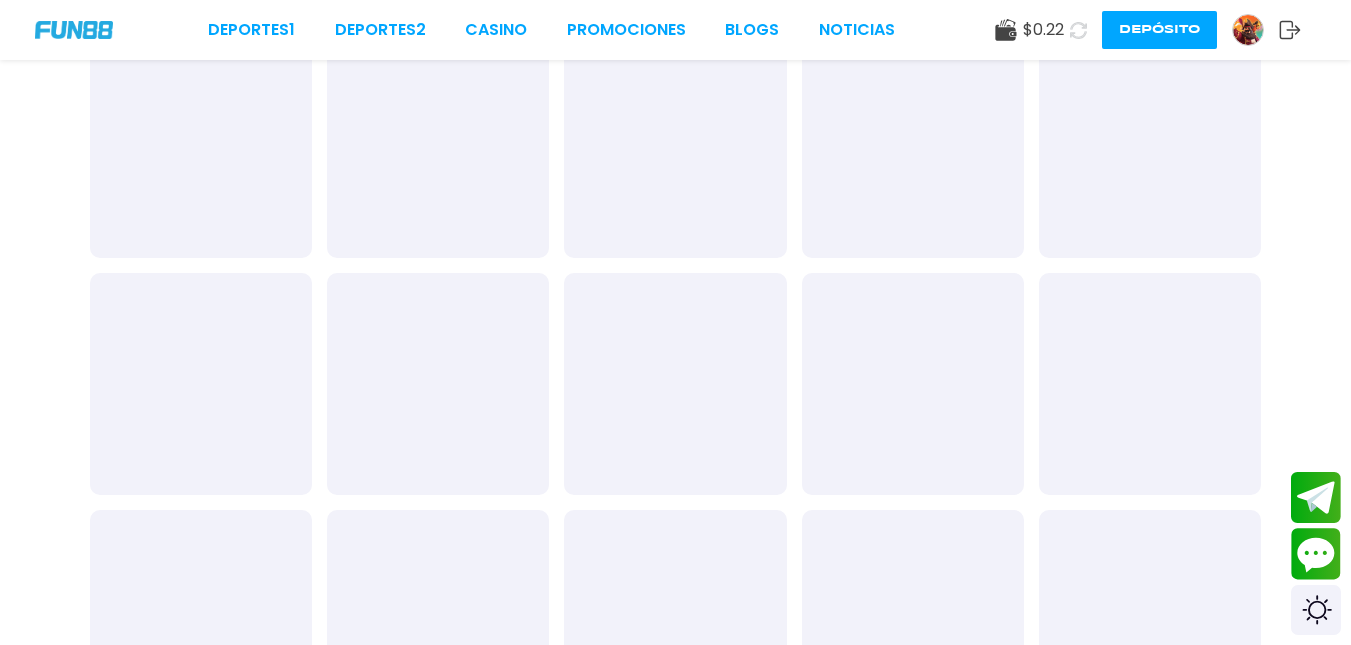 scroll, scrollTop: 0, scrollLeft: 0, axis: both 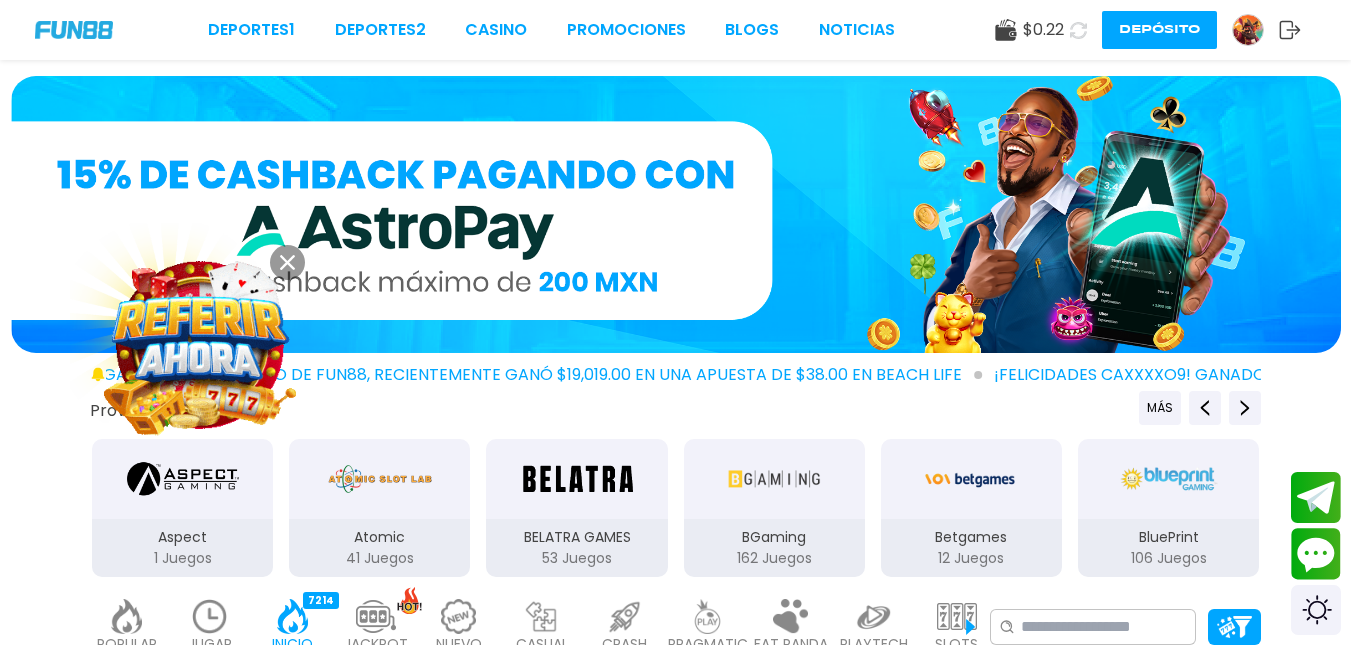 click at bounding box center (200, 345) 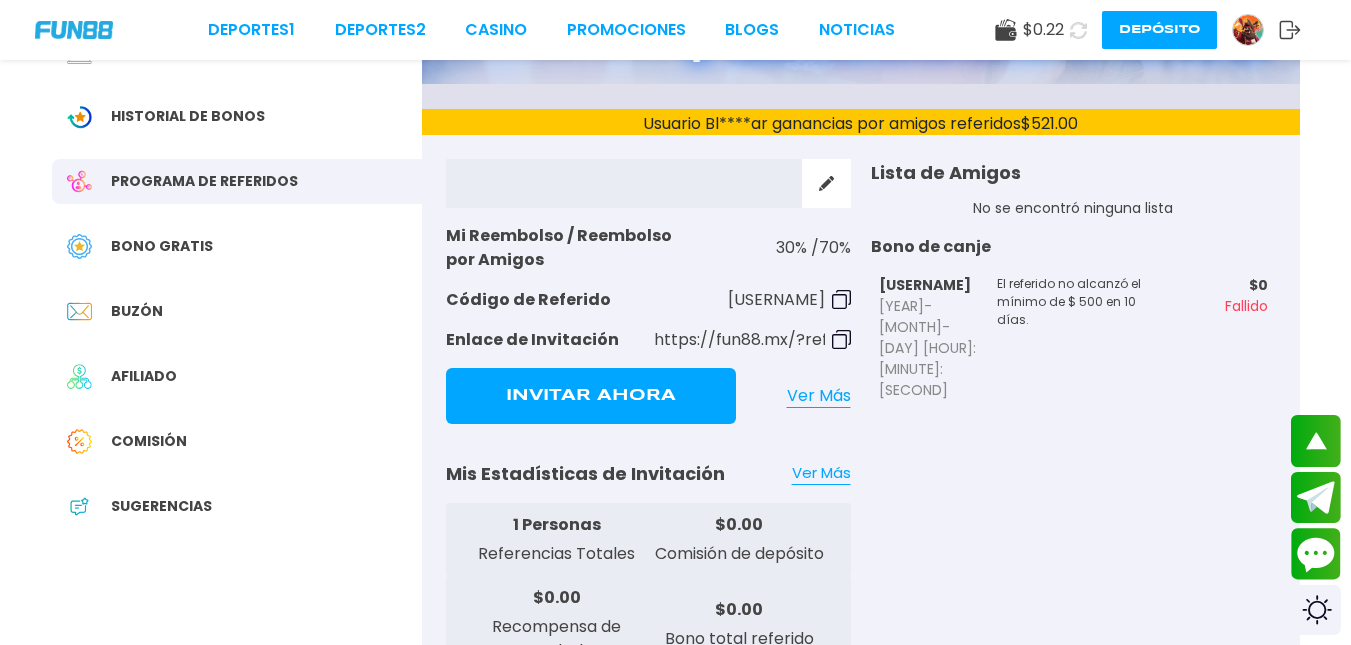 scroll, scrollTop: 327, scrollLeft: 0, axis: vertical 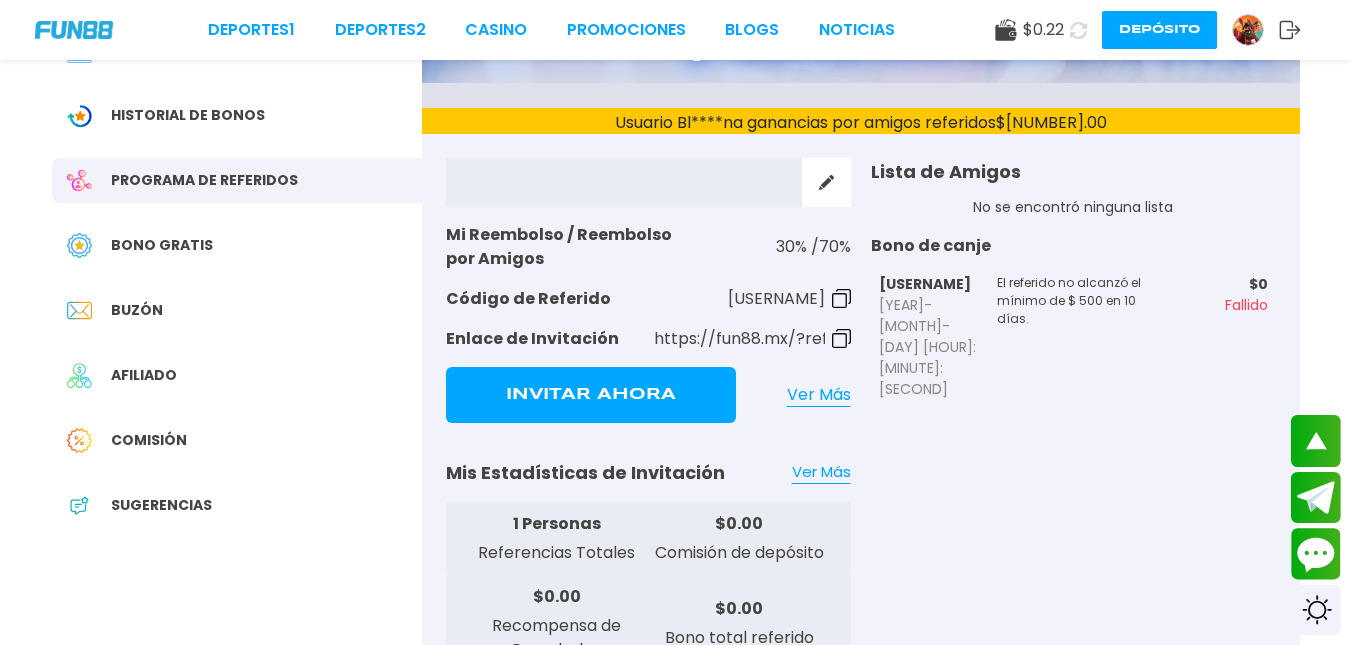 click on "Bono Gratis" at bounding box center (162, 245) 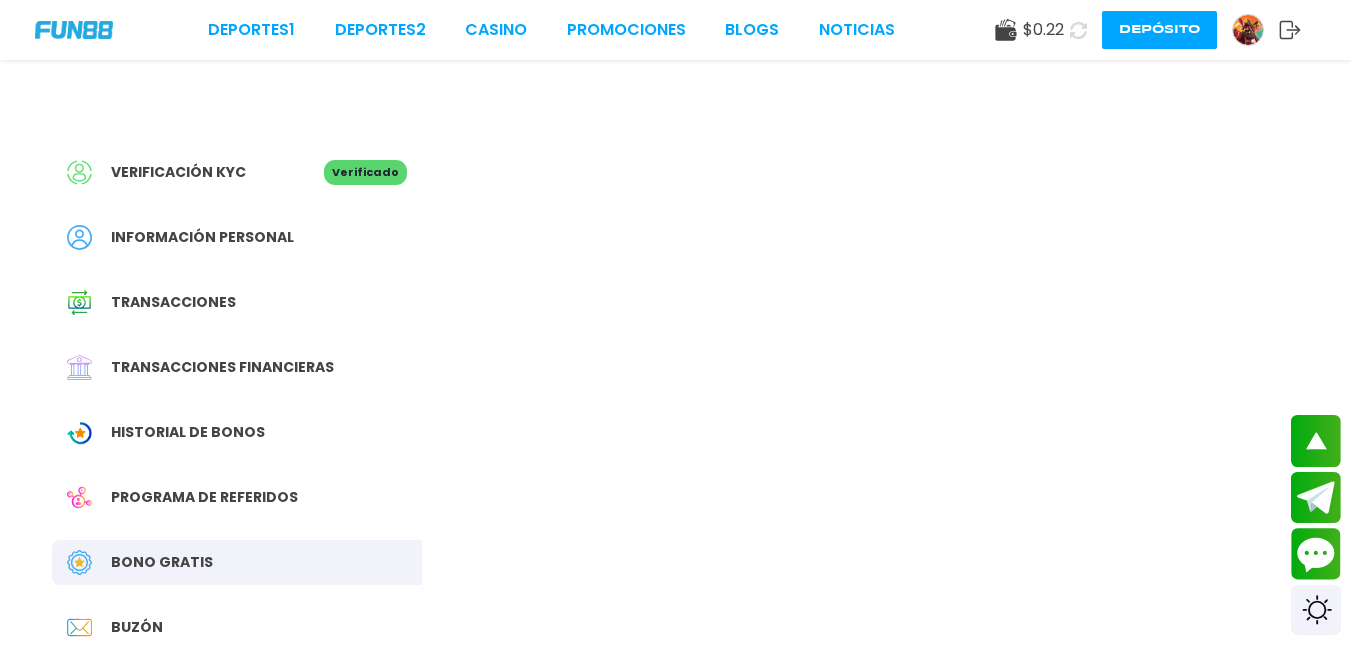 scroll, scrollTop: 0, scrollLeft: 0, axis: both 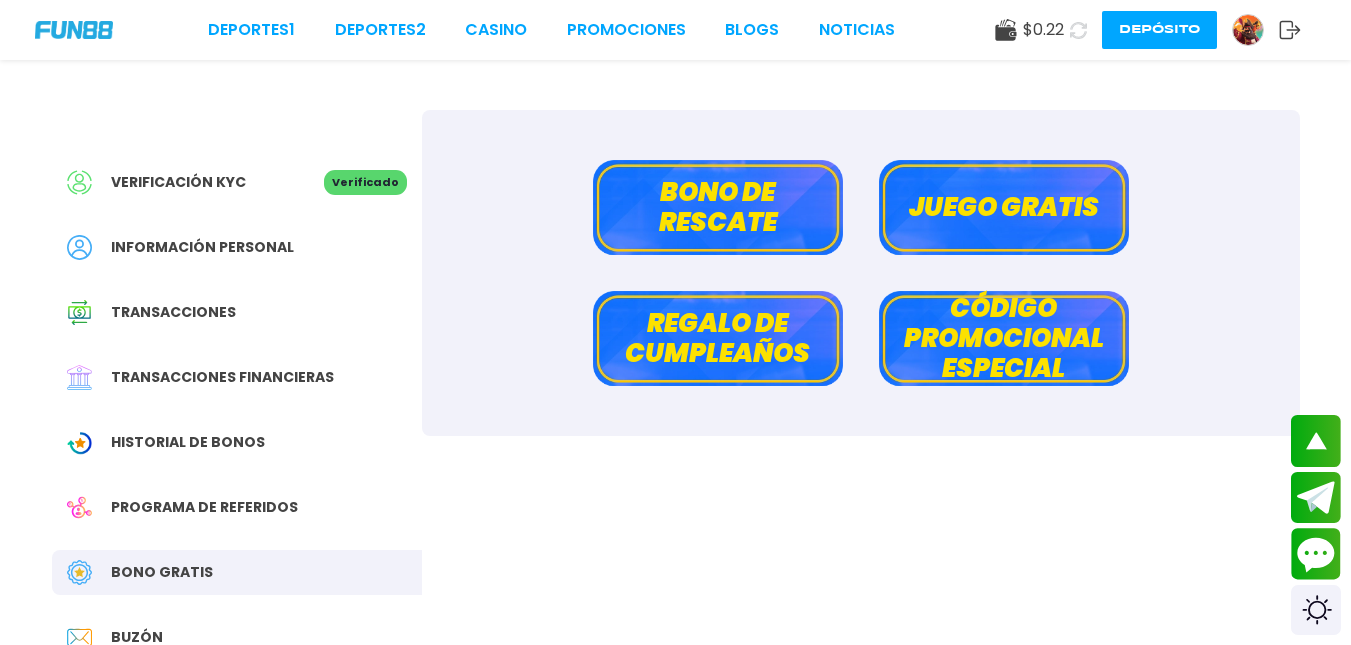 click on "Juego gratis" at bounding box center [1004, 207] 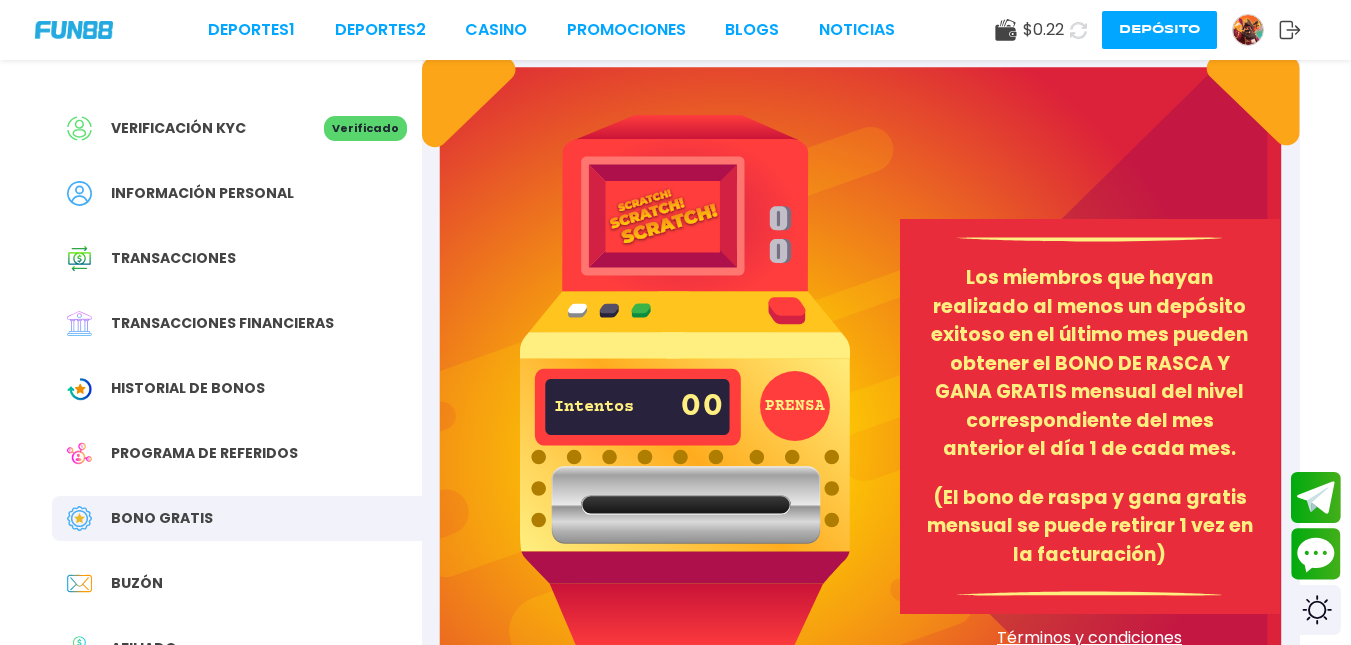 scroll, scrollTop: 46, scrollLeft: 0, axis: vertical 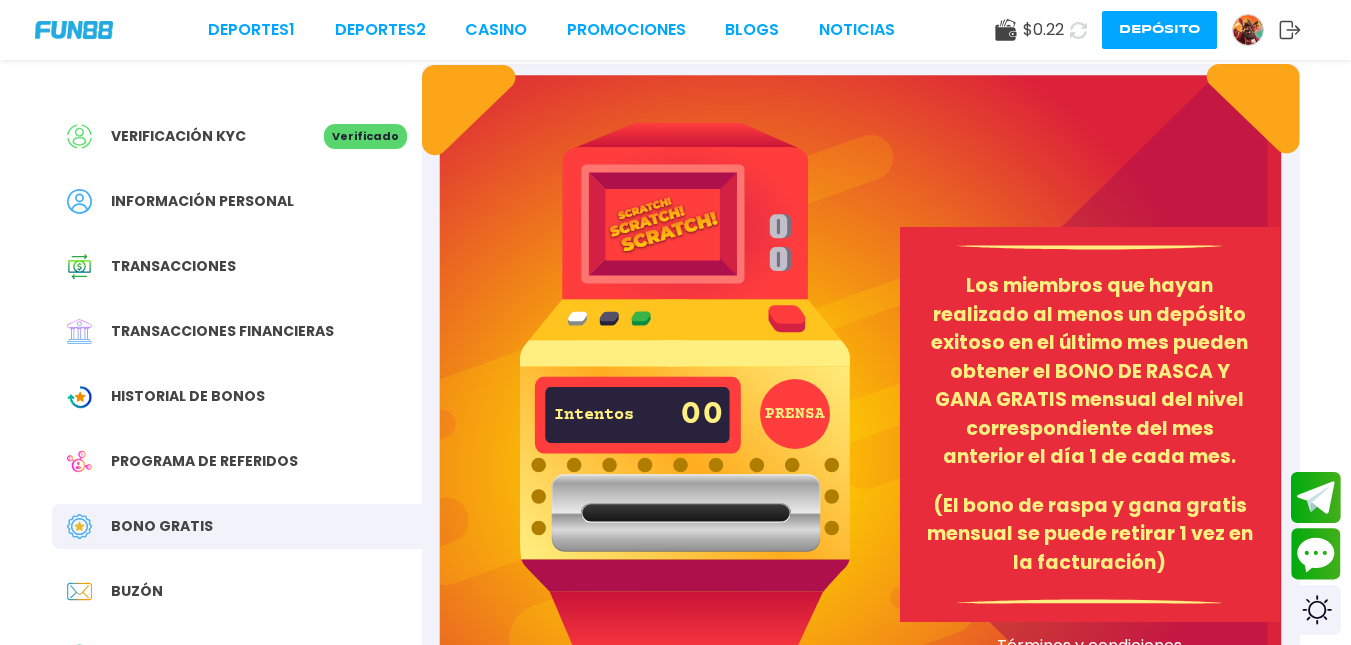 click on "PRENSA" at bounding box center (795, 414) 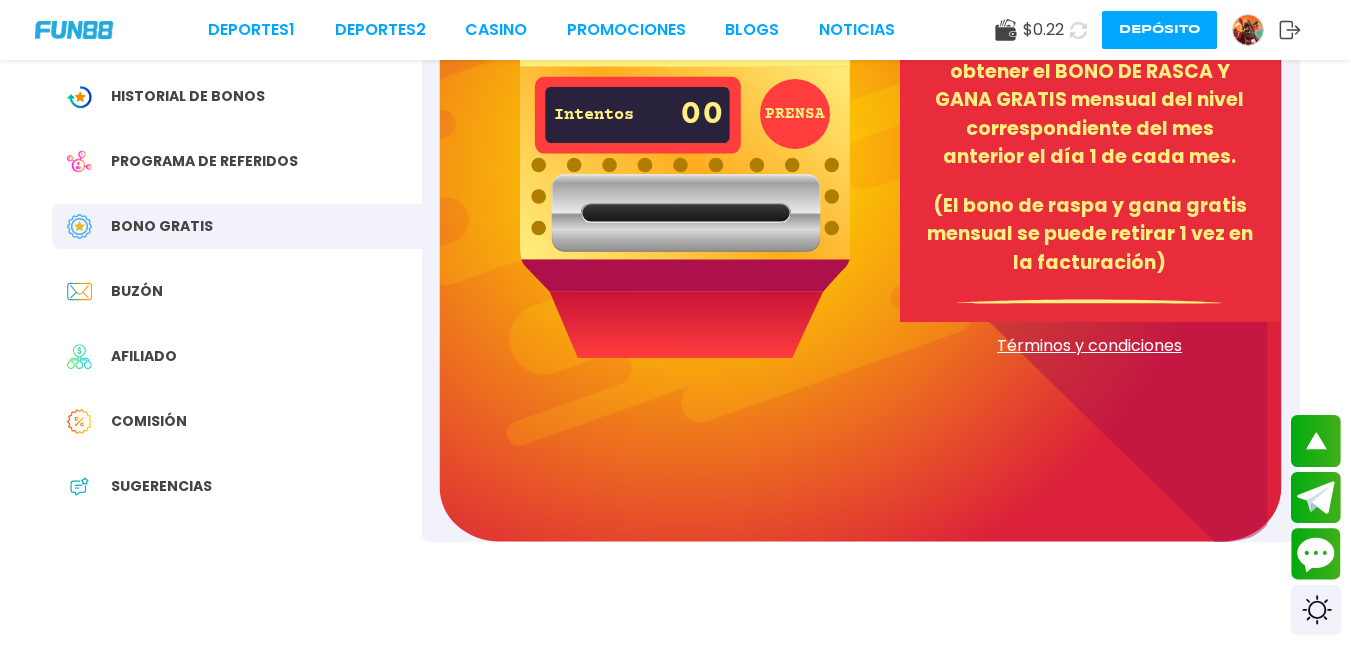 scroll, scrollTop: 0, scrollLeft: 0, axis: both 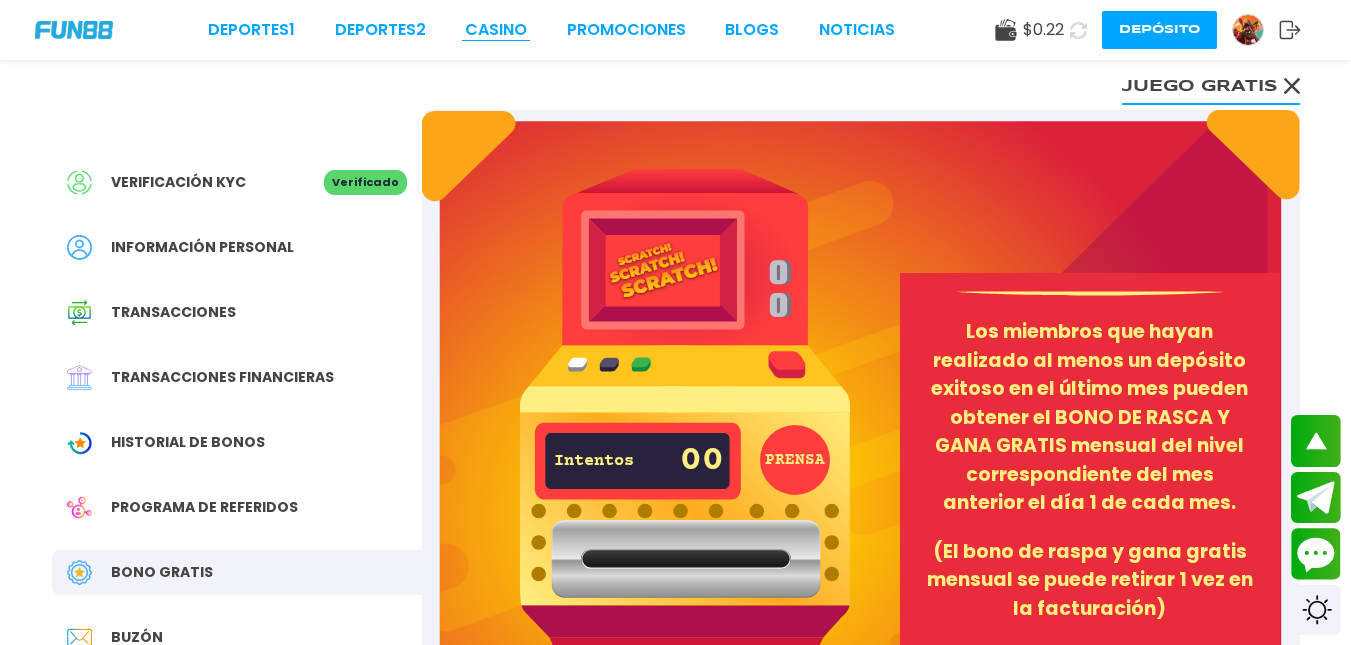 click on "CASINO" at bounding box center [496, 30] 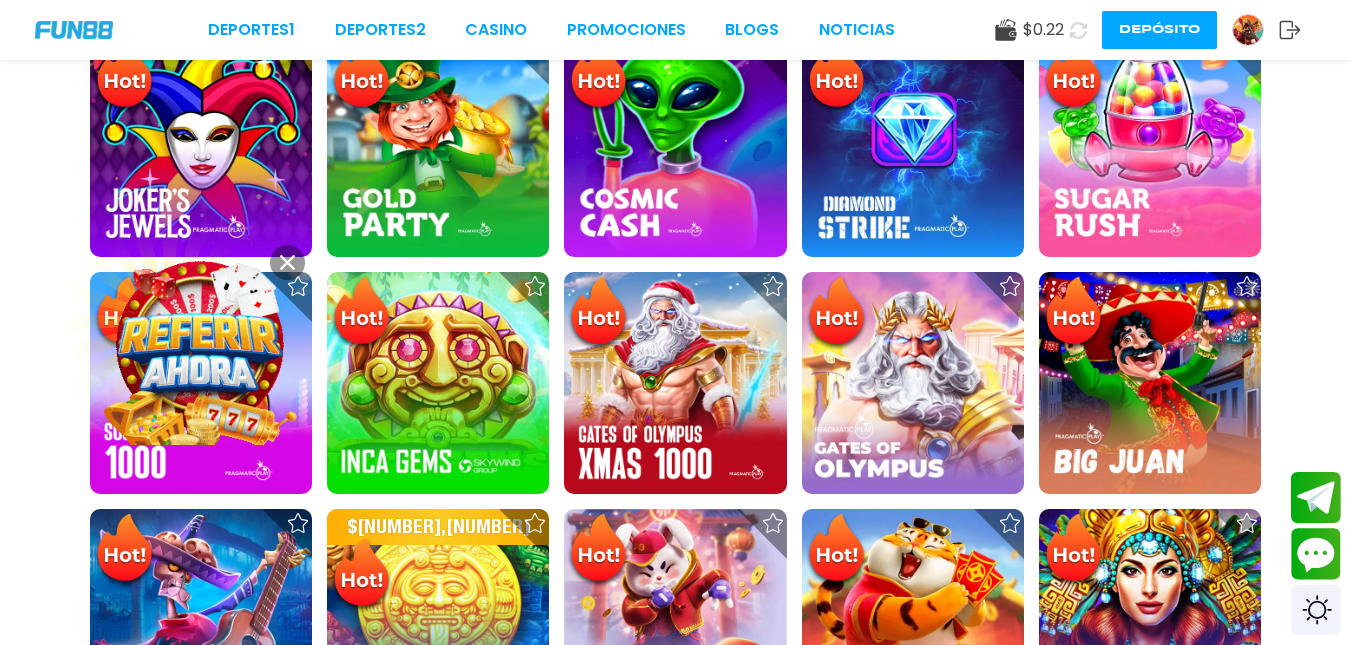 scroll, scrollTop: 0, scrollLeft: 0, axis: both 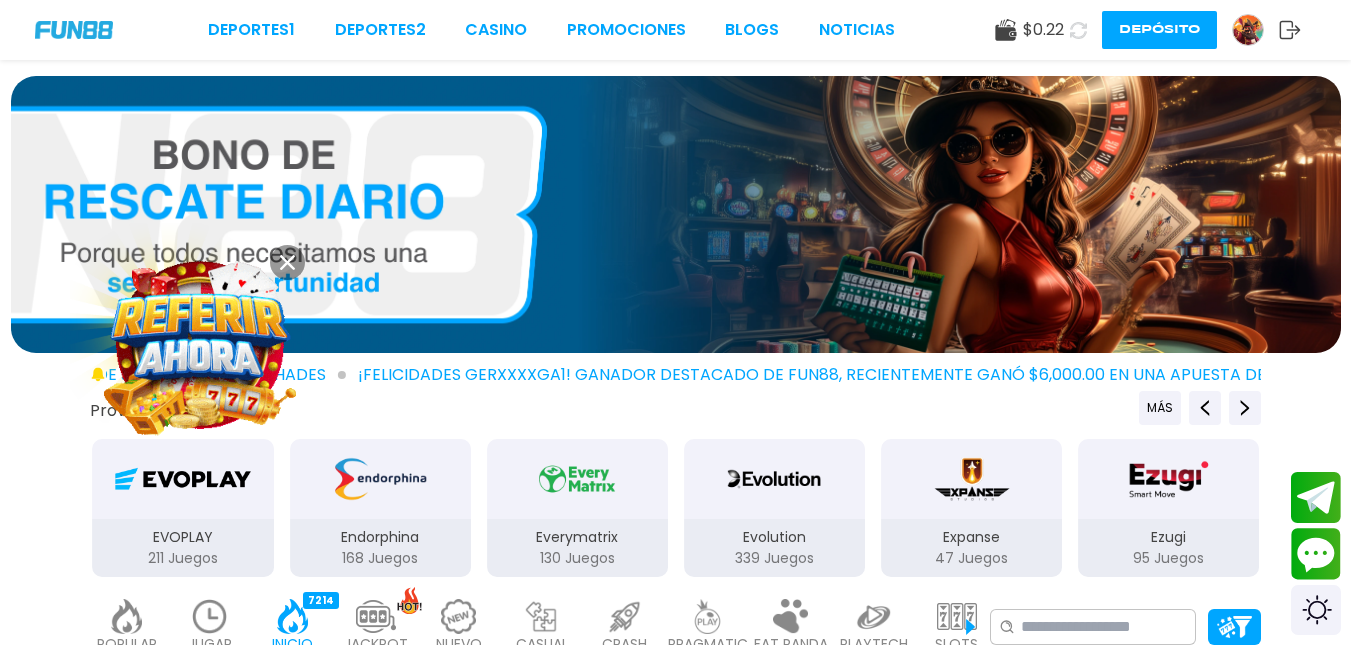 click at bounding box center [287, 262] 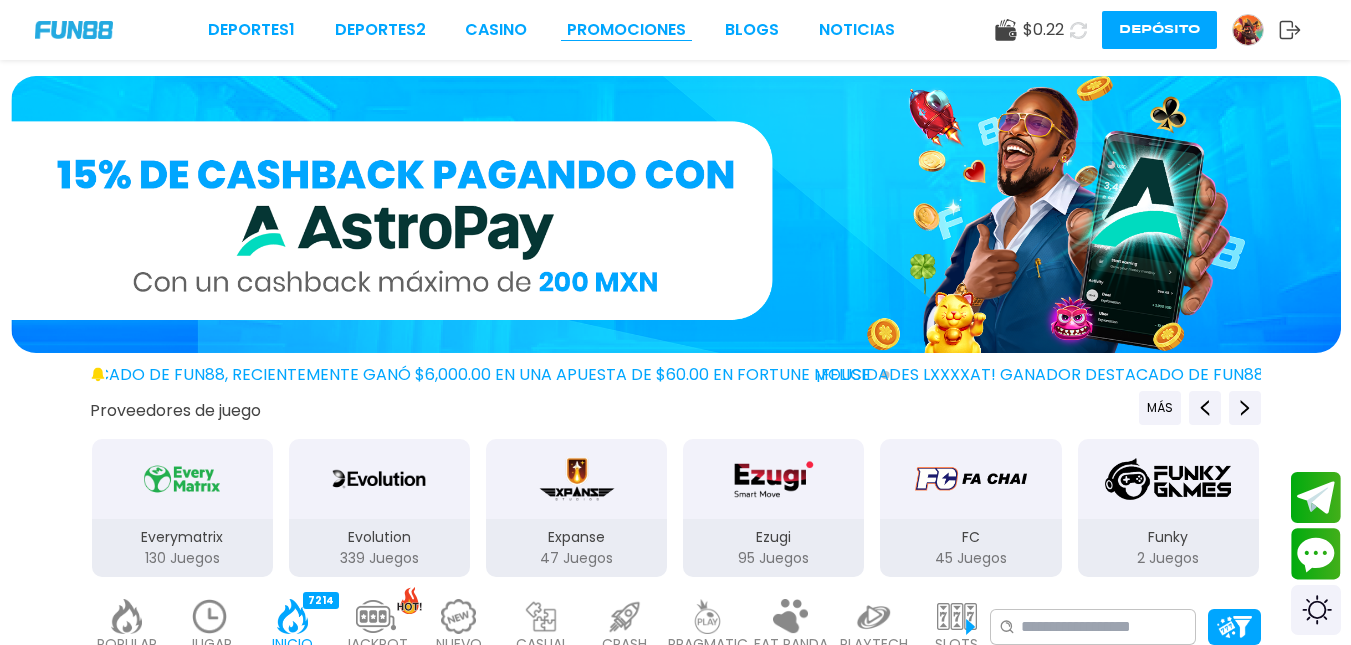 click on "Promociones" at bounding box center [626, 30] 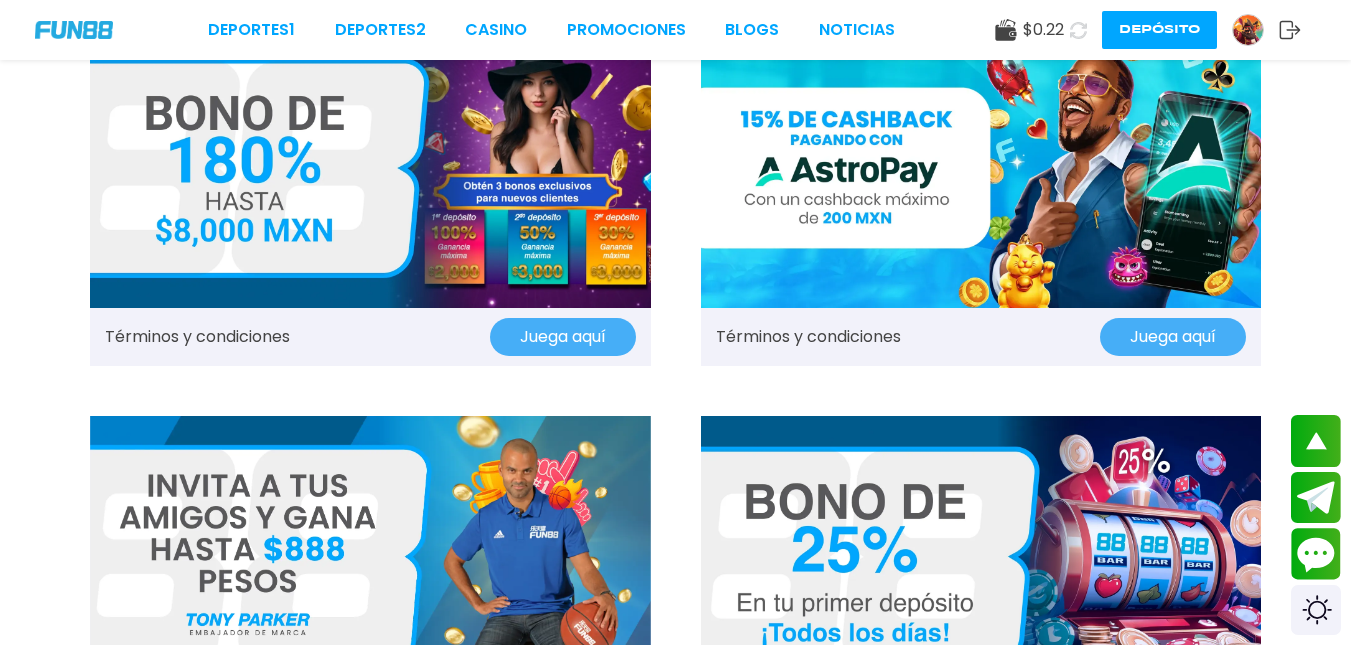 scroll, scrollTop: 0, scrollLeft: 0, axis: both 